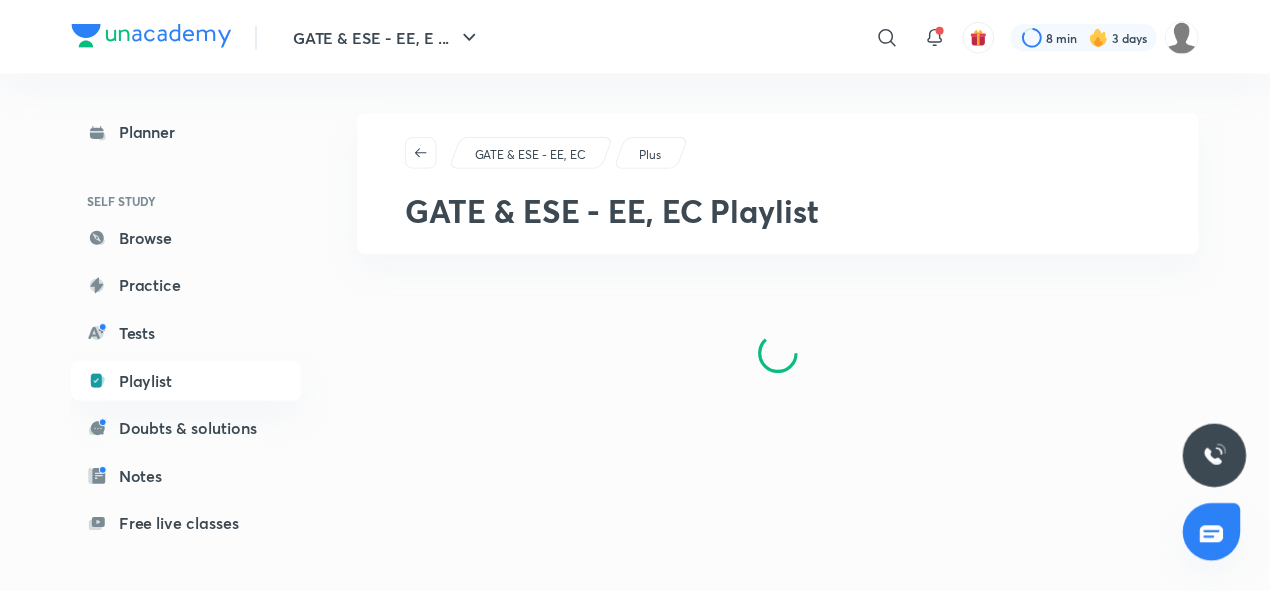 scroll, scrollTop: 0, scrollLeft: 0, axis: both 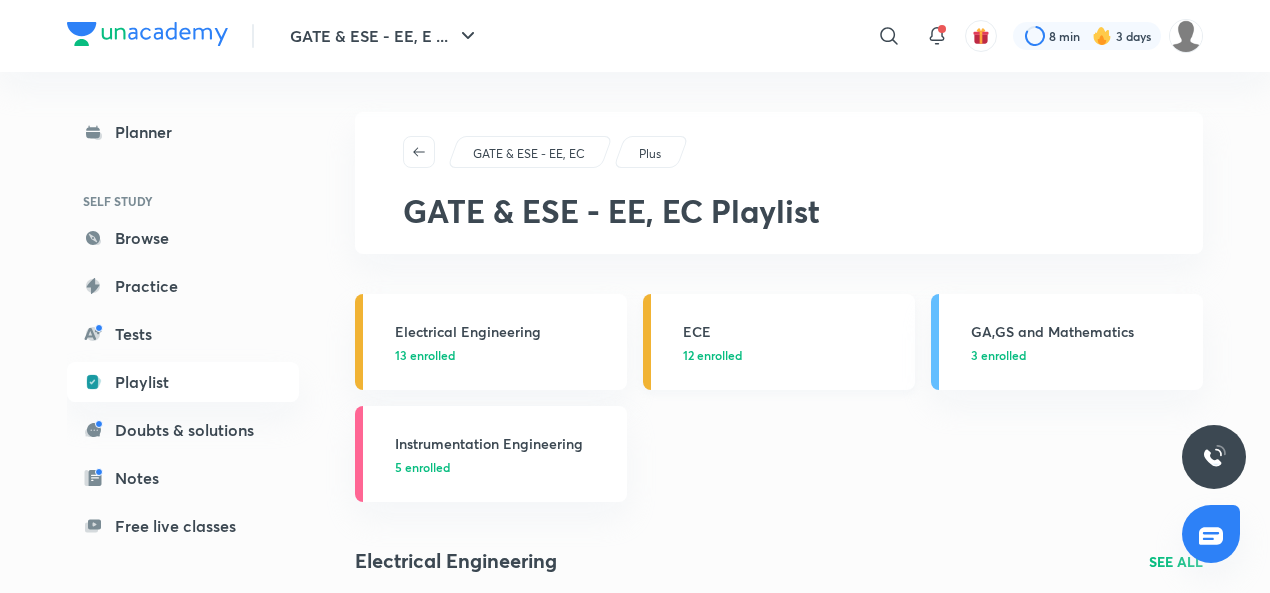 click on "ECE" at bounding box center [793, 331] 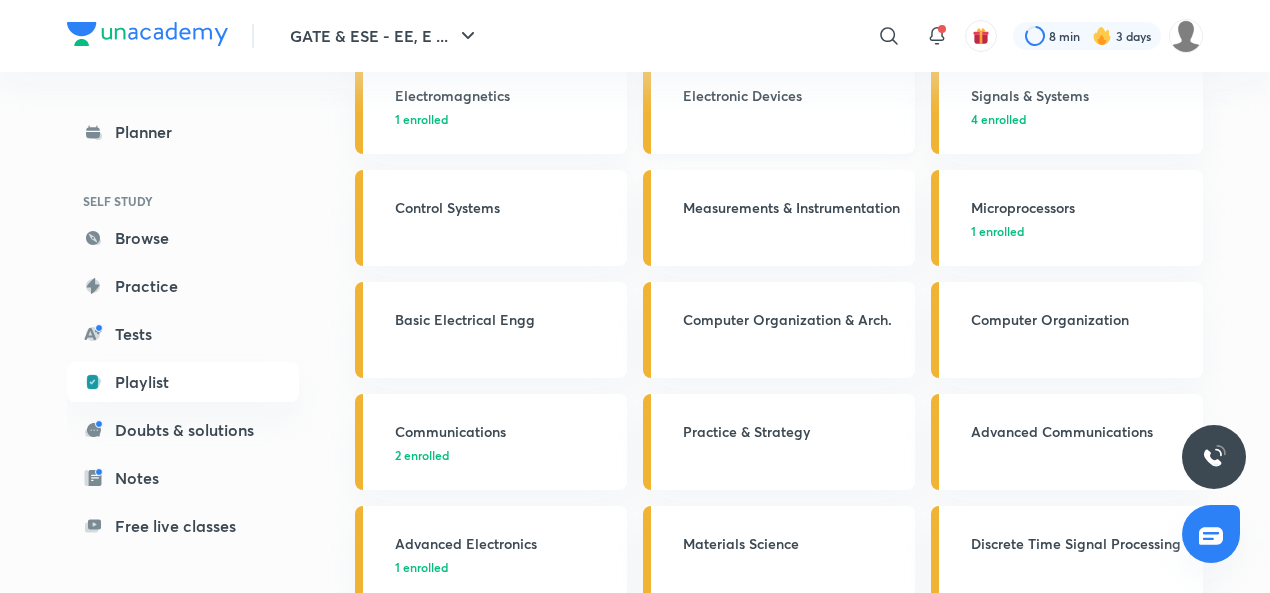 scroll, scrollTop: 350, scrollLeft: 0, axis: vertical 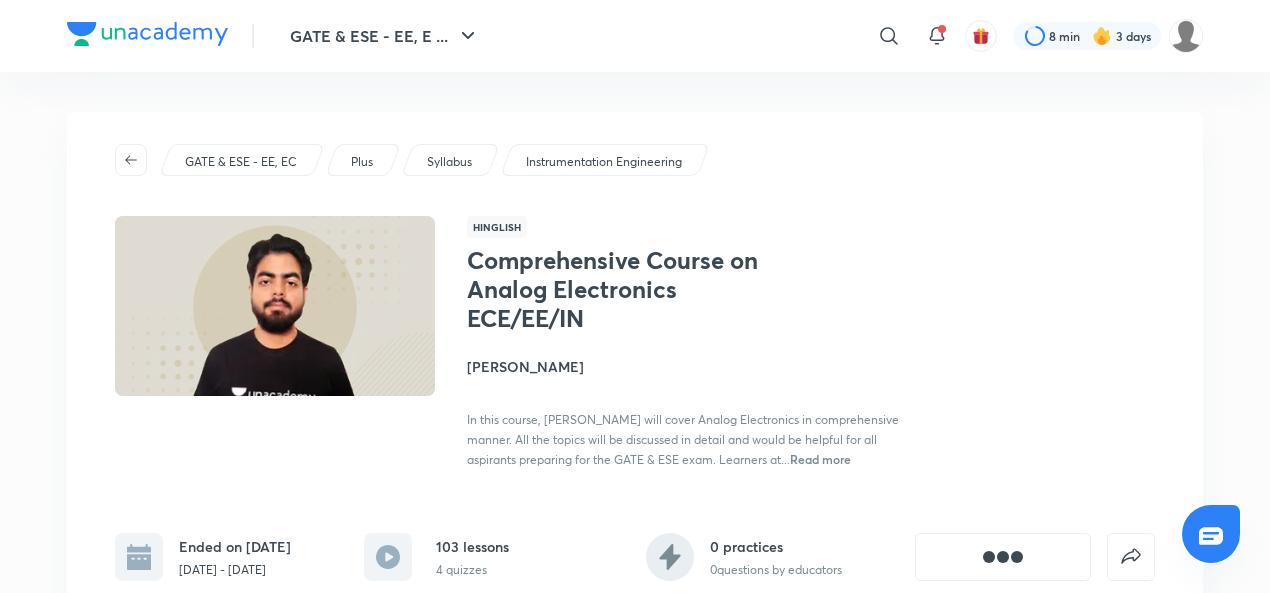 click on "Hinglish Comprehensive Course on Analog Electronics ECE/EE/IN [PERSON_NAME] In this course, [PERSON_NAME] will cover Analog Electronics in comprehensive manner. All the topics will be discussed in detail and would be helpful for all aspirants preparing for the GATE & ESE exam. Learners at...  Read more" at bounding box center [635, 342] 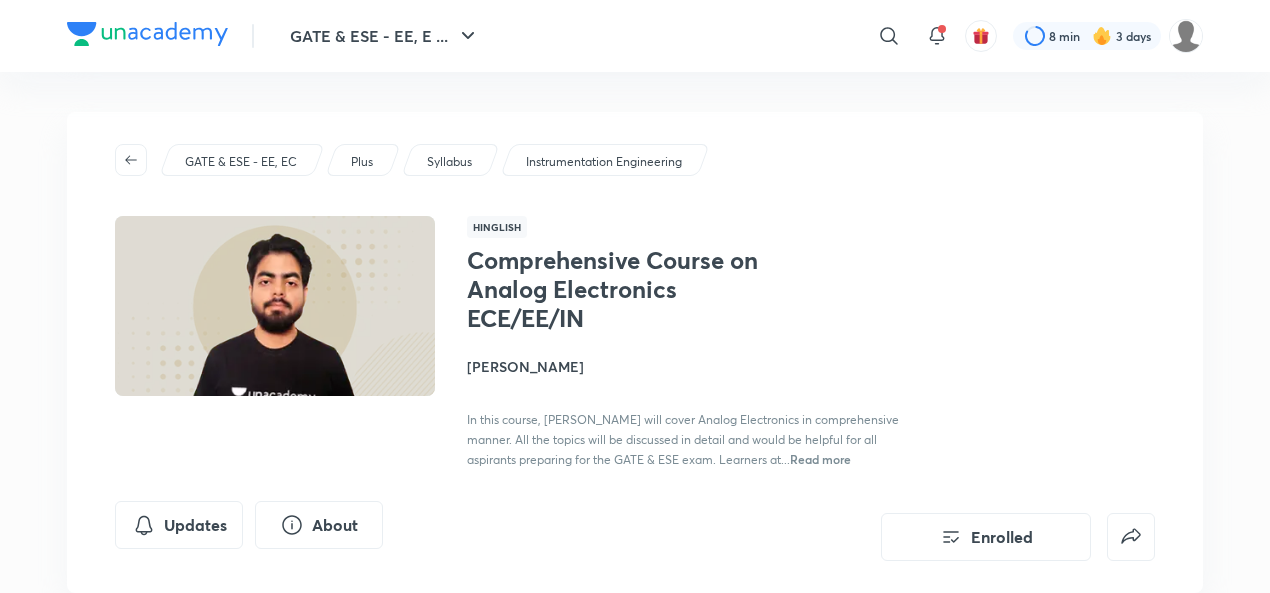 click at bounding box center [275, 306] 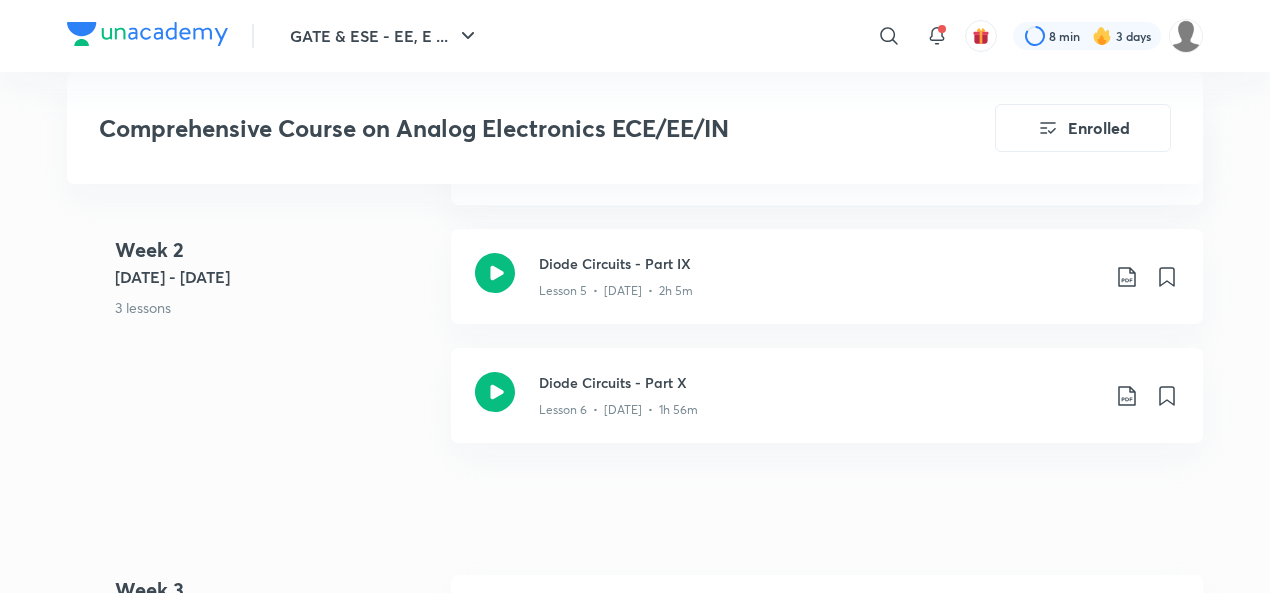 scroll, scrollTop: 0, scrollLeft: 0, axis: both 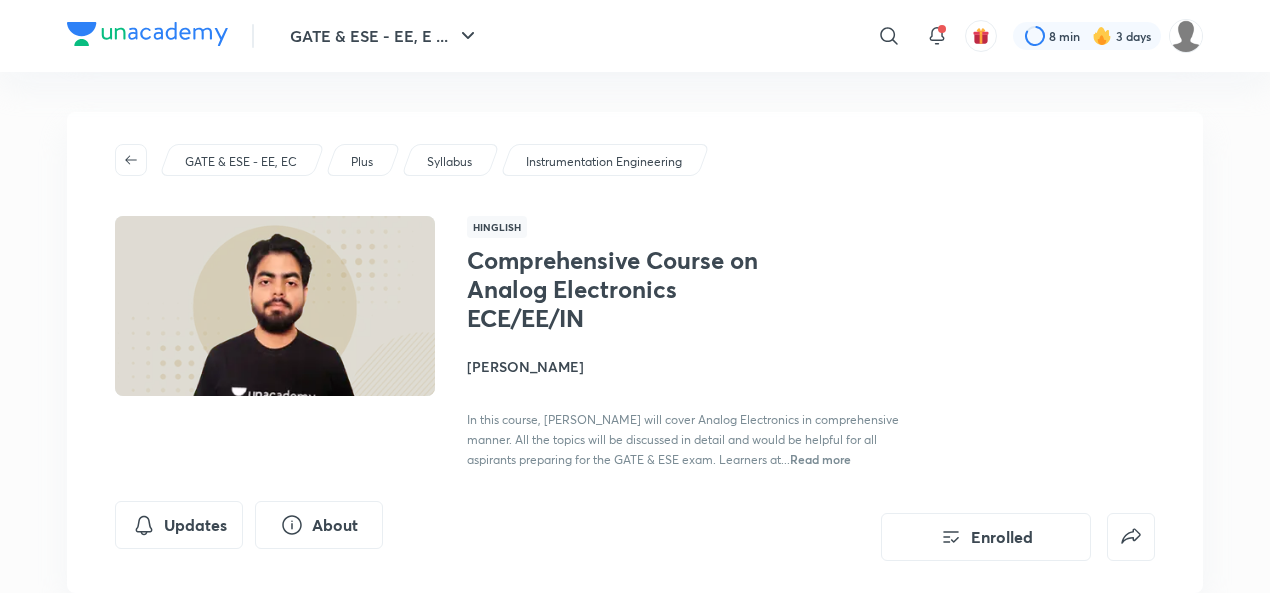 click on "[PERSON_NAME]" at bounding box center [691, 366] 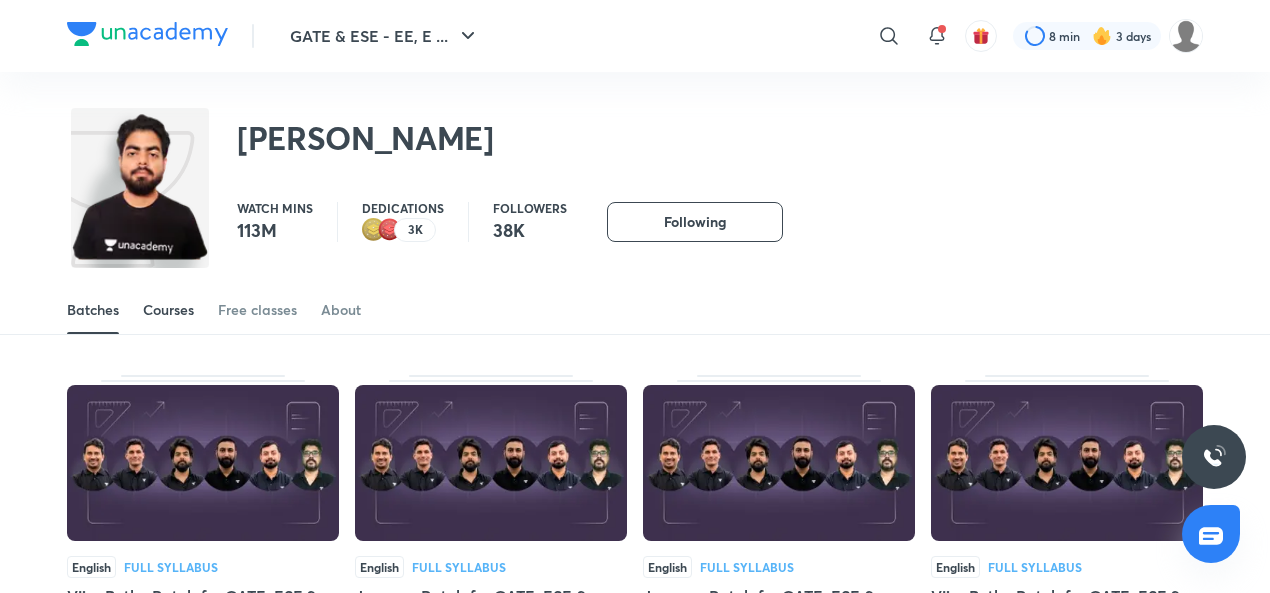 click on "Courses" at bounding box center [168, 310] 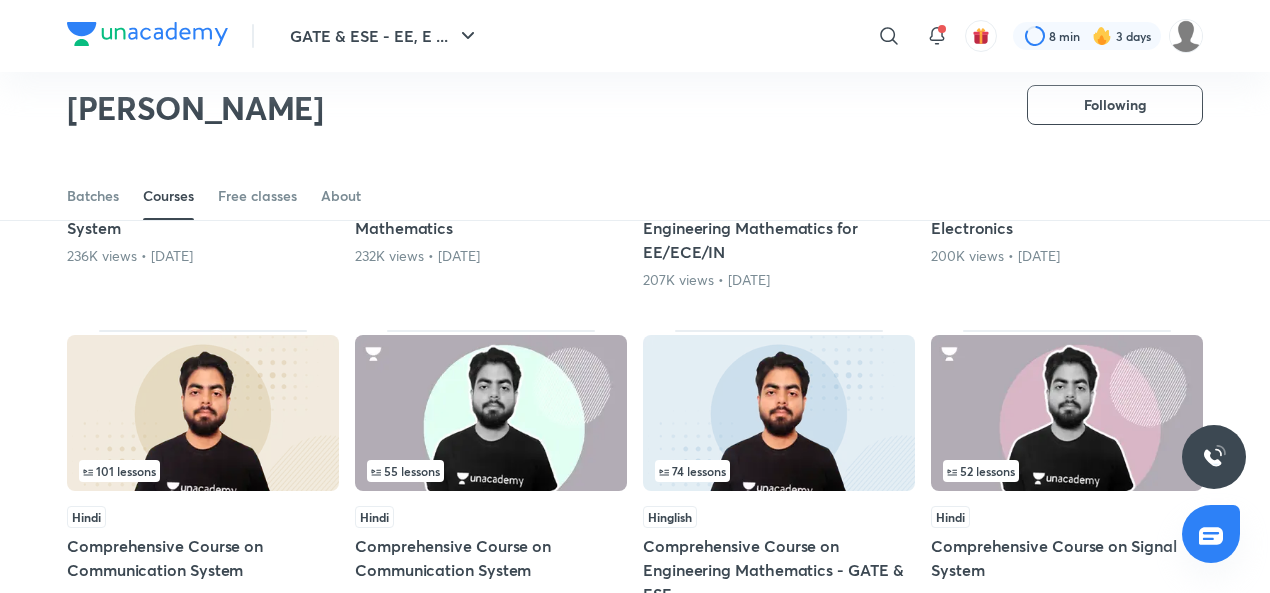 scroll, scrollTop: 818, scrollLeft: 0, axis: vertical 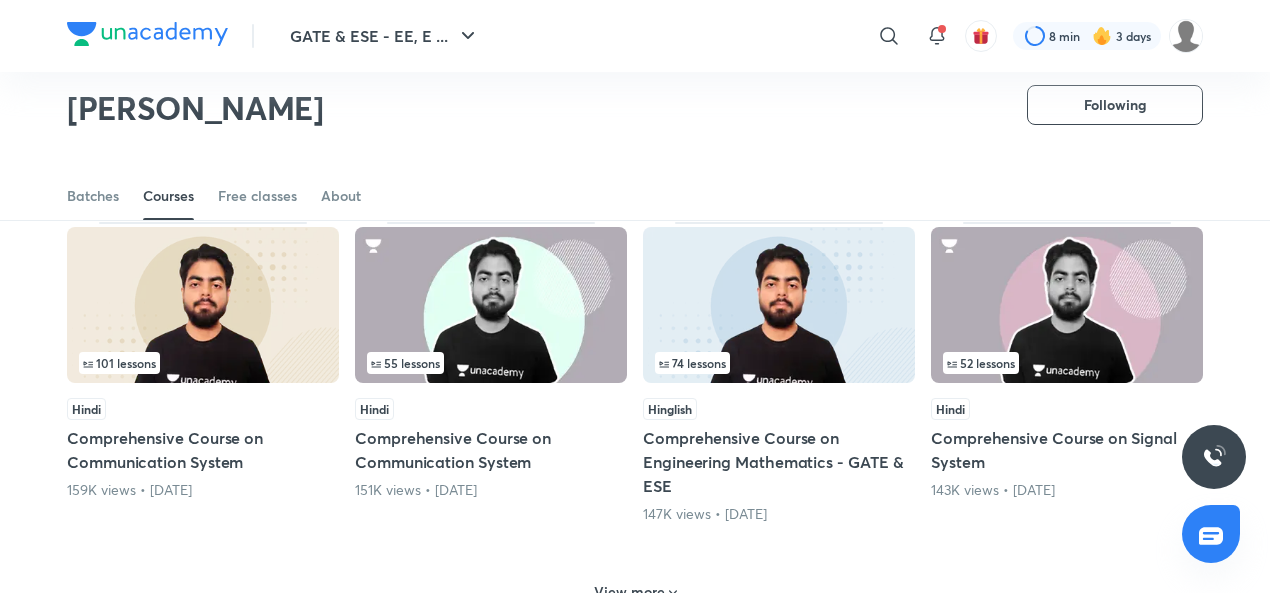 click at bounding box center [491, 305] 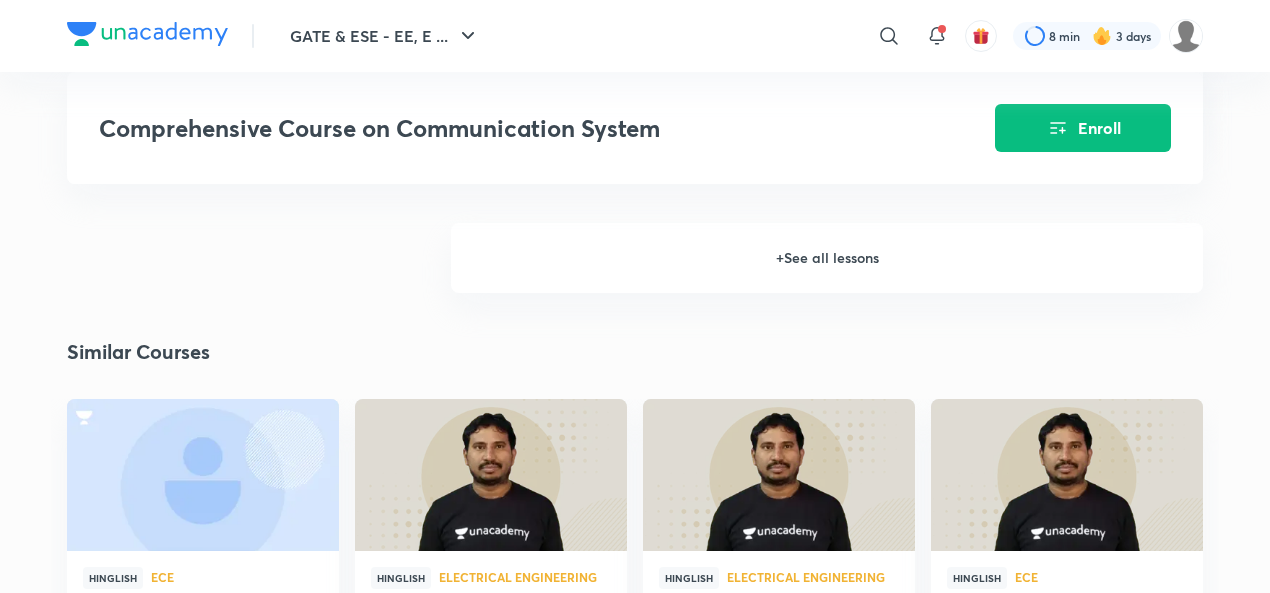 scroll, scrollTop: 3606, scrollLeft: 0, axis: vertical 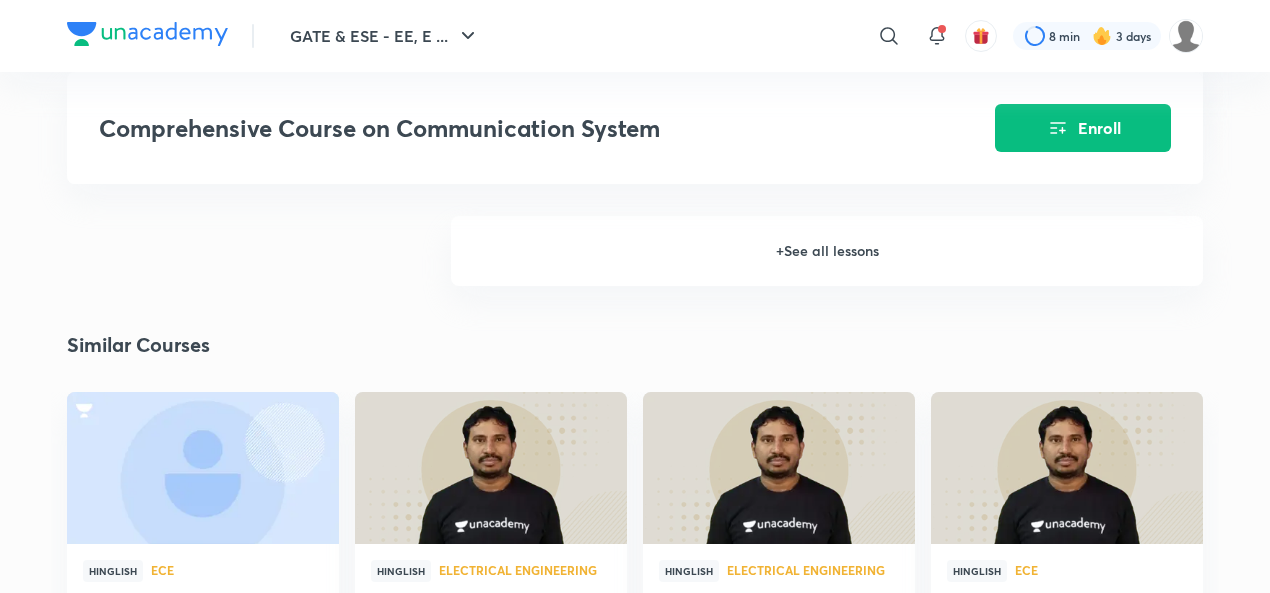 click on "+  See all lessons" at bounding box center [827, 251] 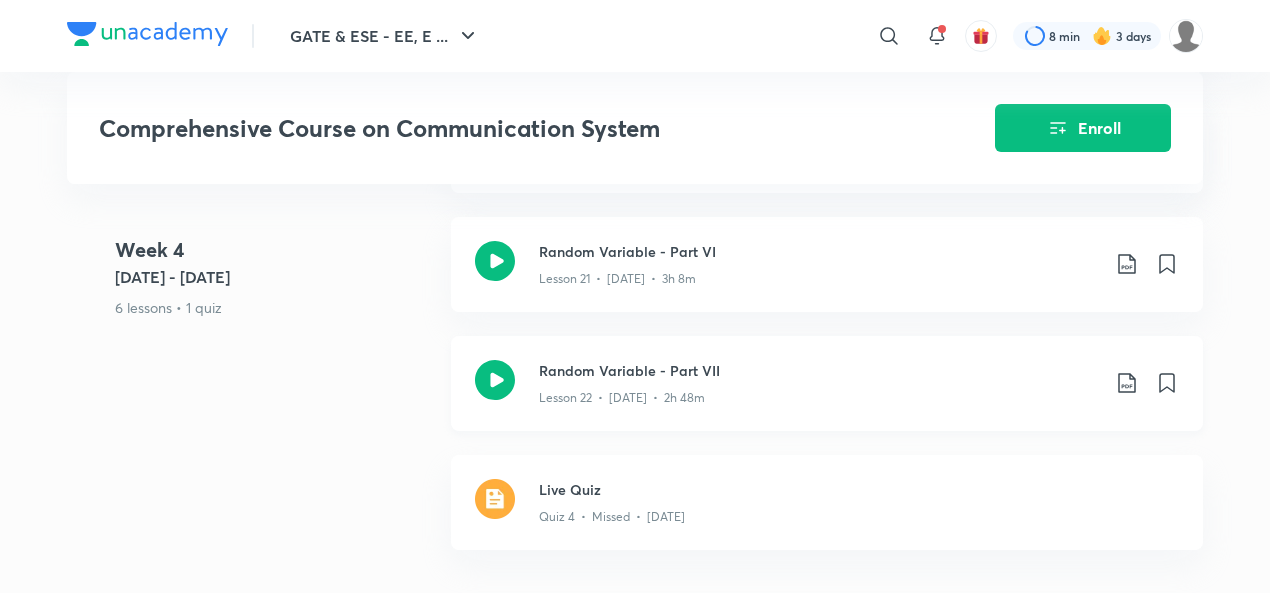 scroll, scrollTop: 4136, scrollLeft: 0, axis: vertical 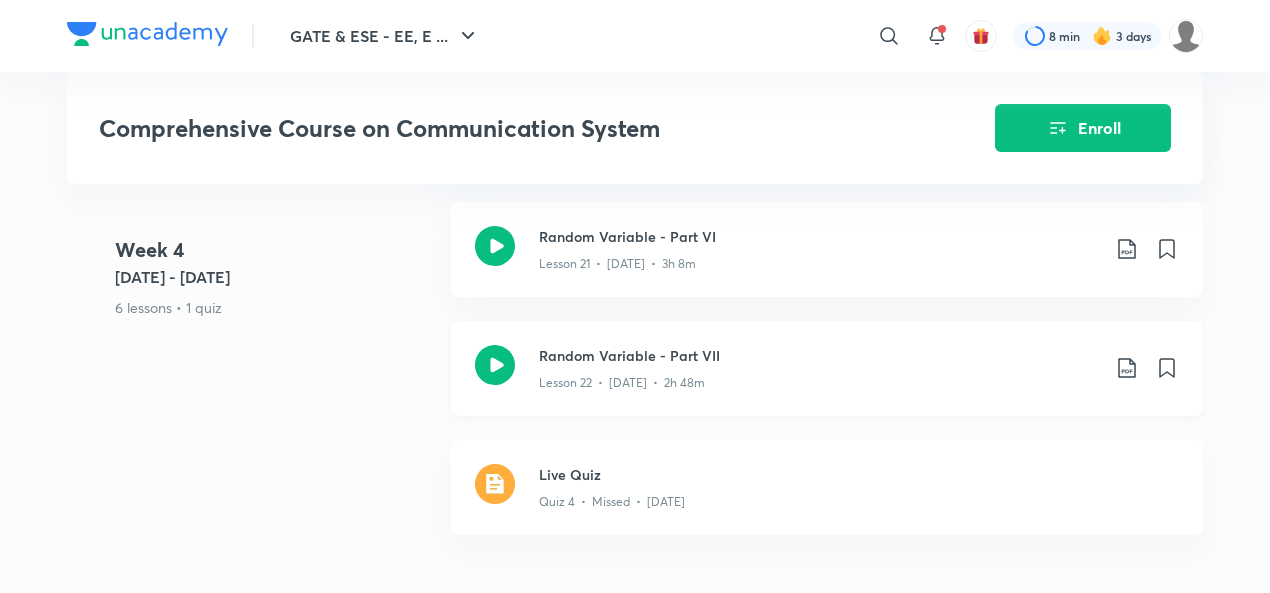 click 